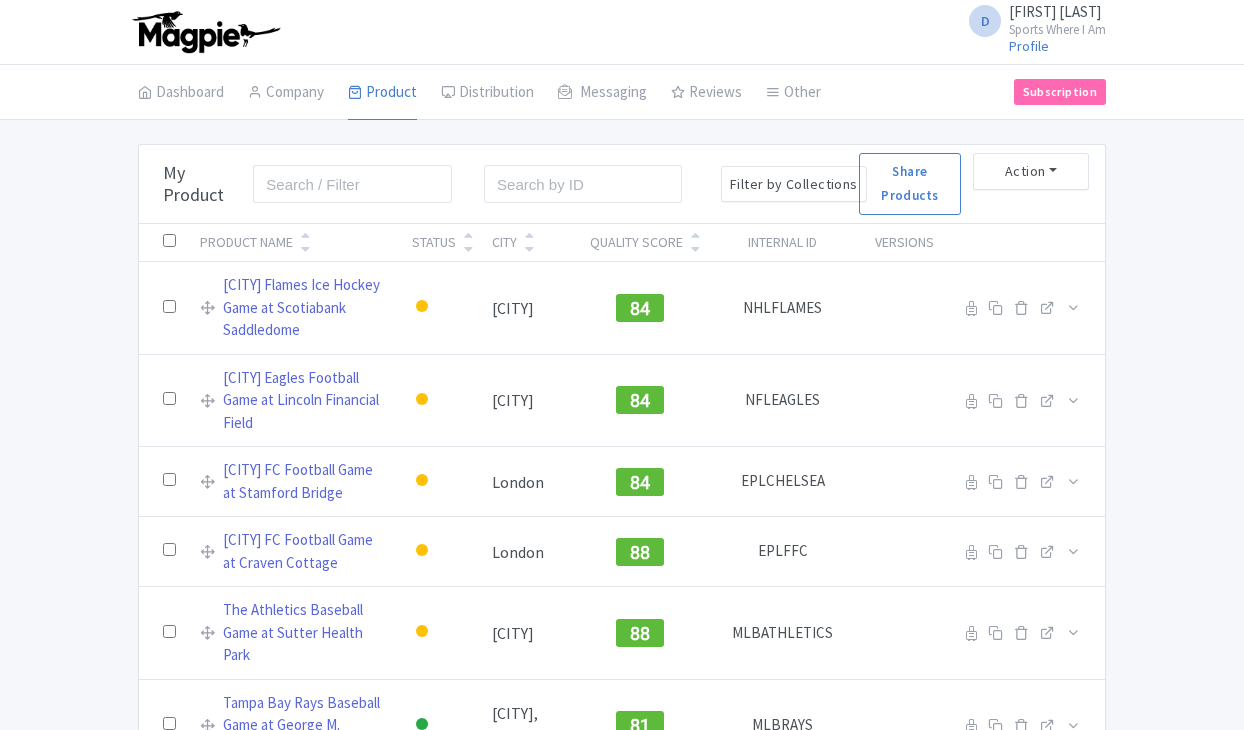 scroll, scrollTop: 0, scrollLeft: 0, axis: both 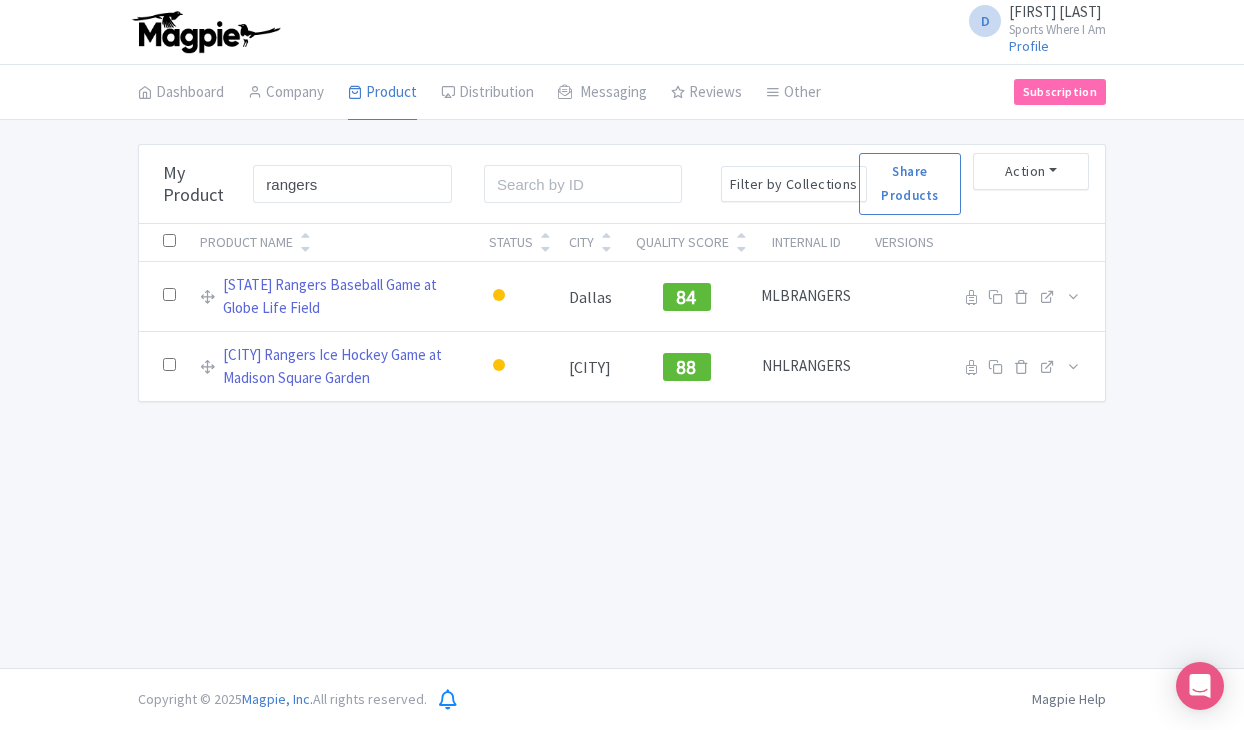 type on "rangers" 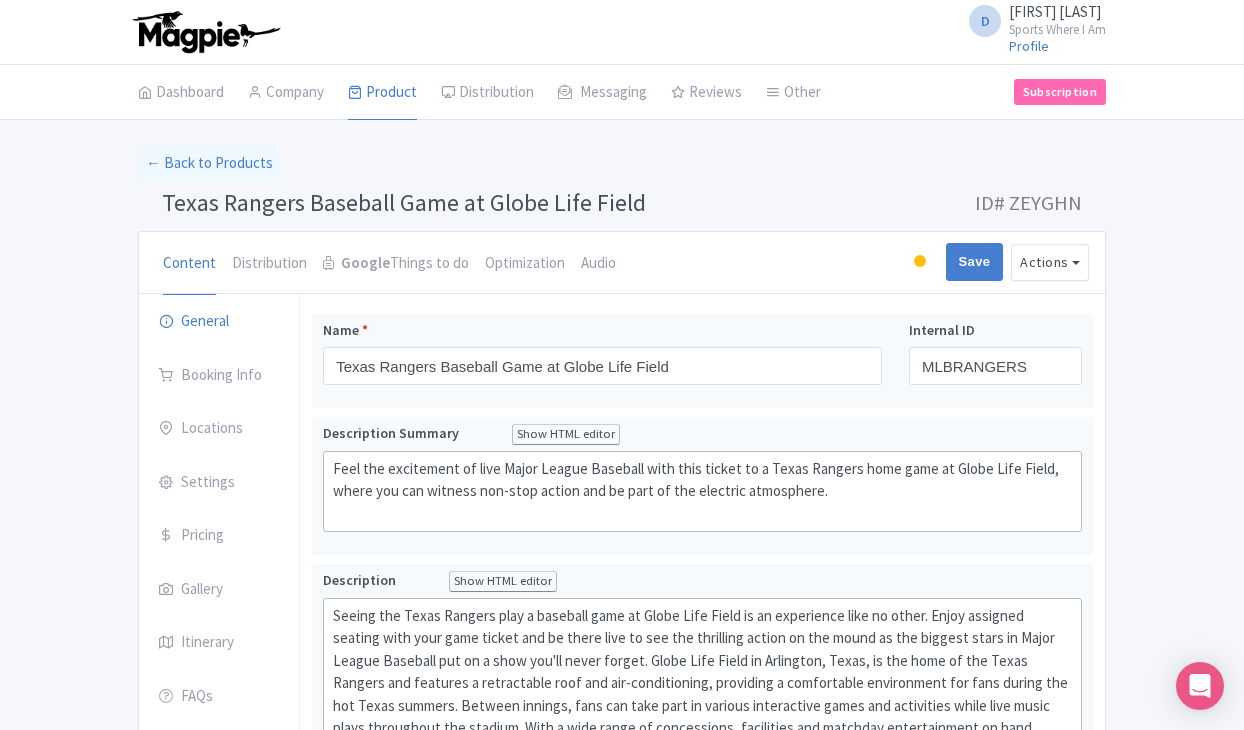 scroll, scrollTop: 0, scrollLeft: 0, axis: both 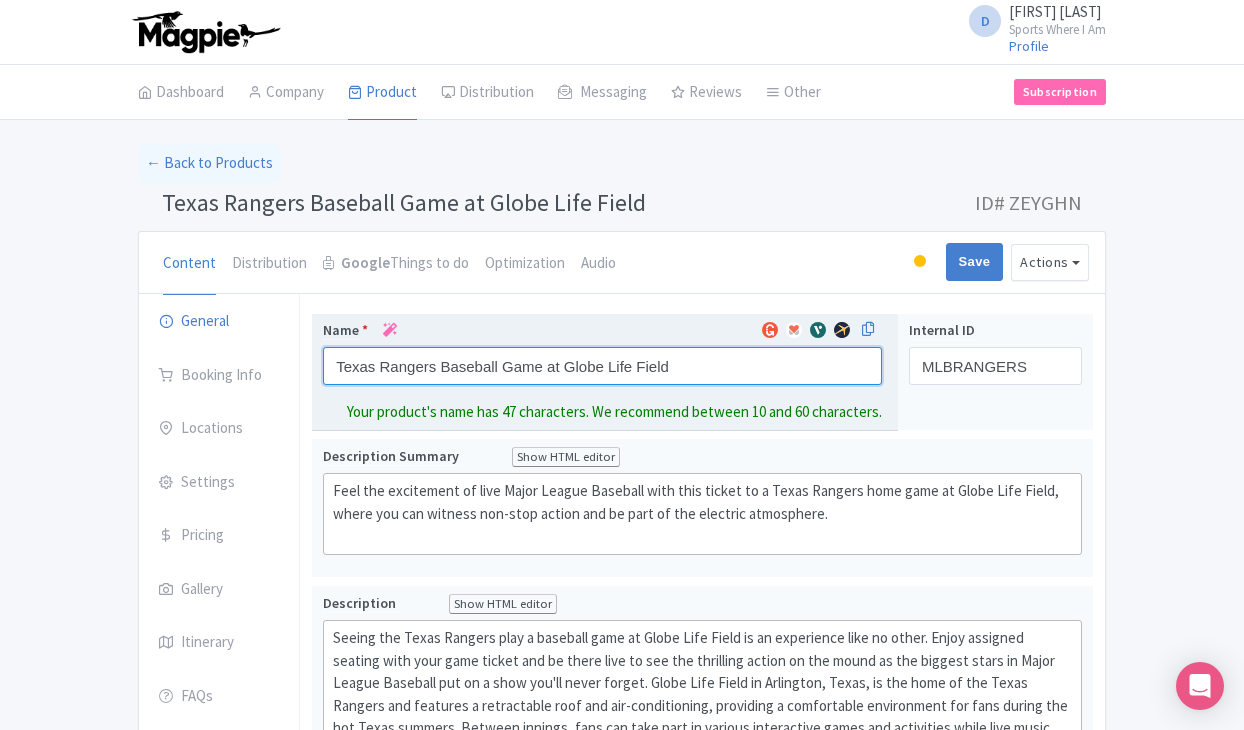 click on "[STATE] Rangers Baseball Game at Globe Life Field" at bounding box center (602, 366) 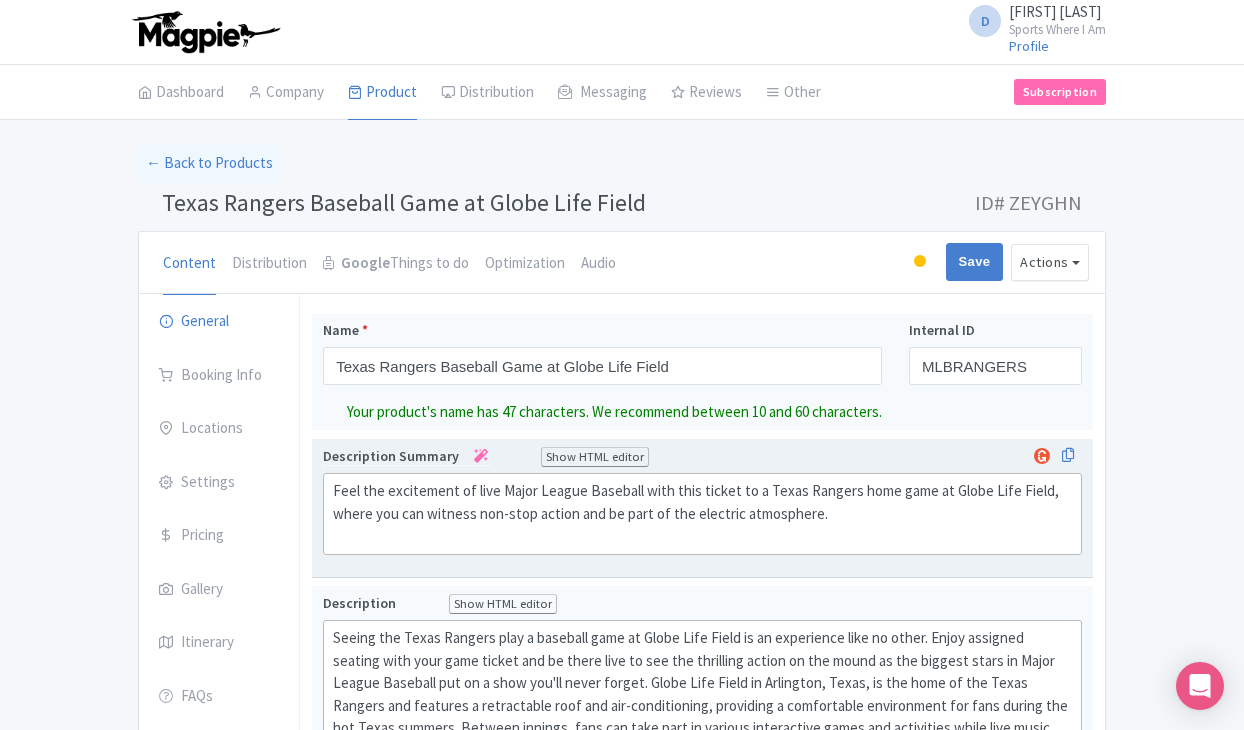 click on "Feel the excitement of live Major League Baseball with this ticket to a Texas Rangers home game at Globe Life Field, where you can witness non-stop action and be part of the electric atmosphere." 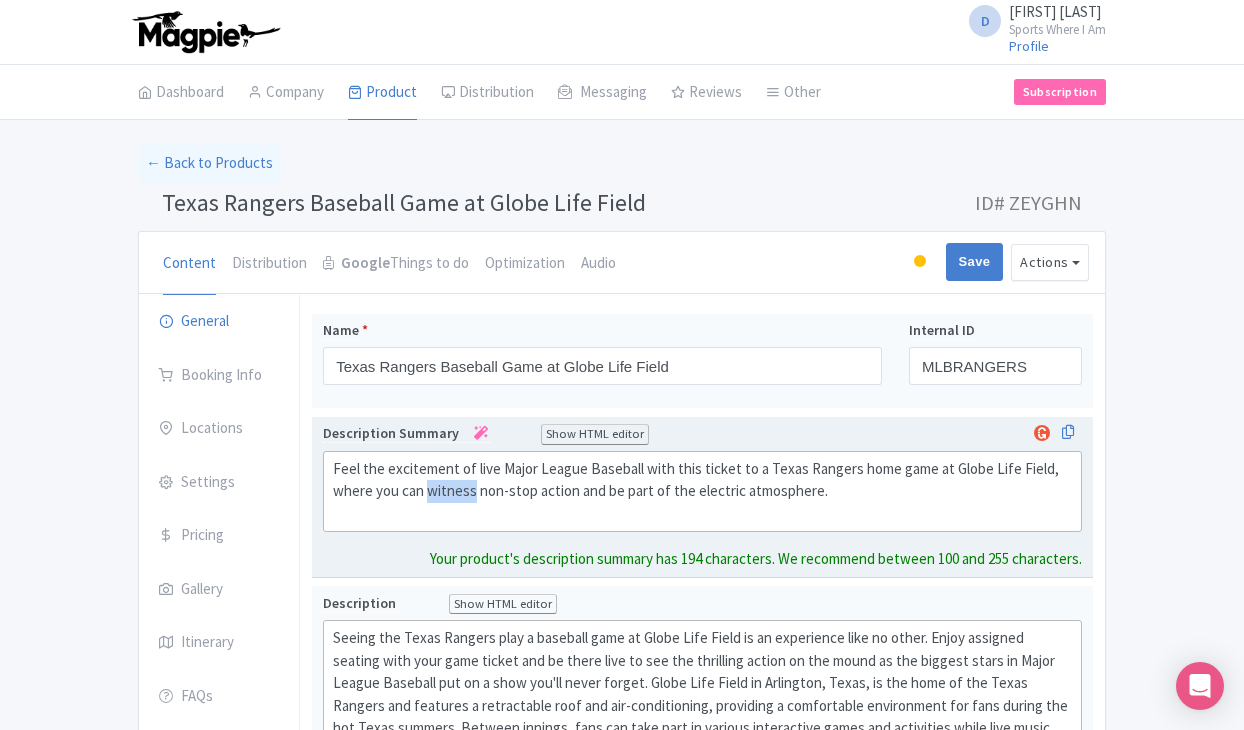 click on "Feel the excitement of live Major League Baseball with this ticket to a Texas Rangers home game at Globe Life Field, where you can witness non-stop action and be part of the electric atmosphere." 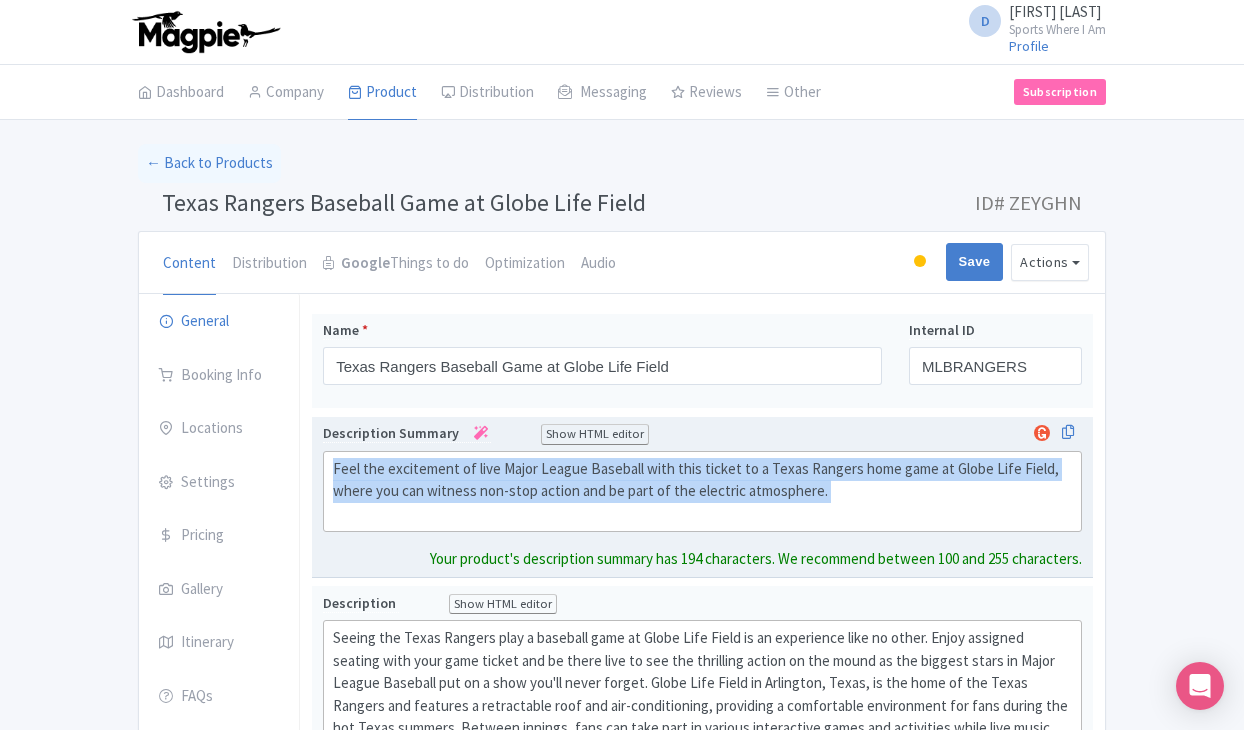 click on "Feel the excitement of live Major League Baseball with this ticket to a Texas Rangers home game at Globe Life Field, where you can witness non-stop action and be part of the electric atmosphere." 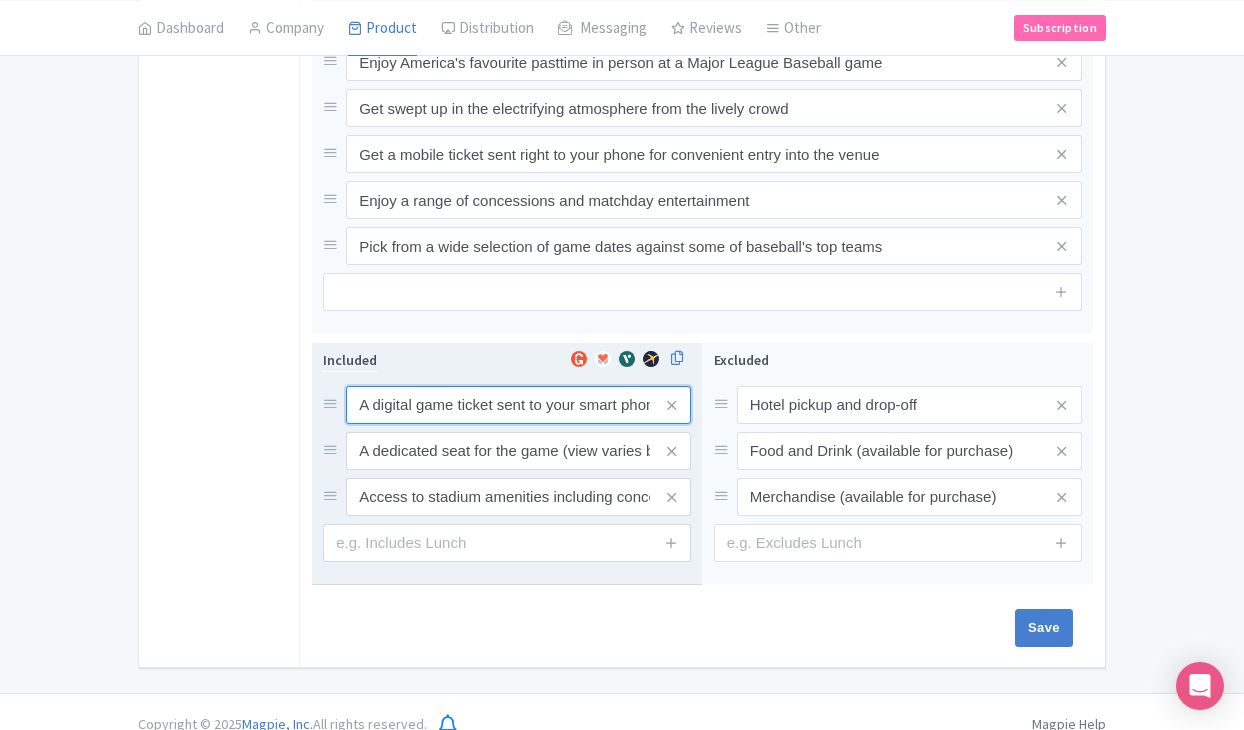 click on "A digital game ticket sent to your smart phone A dedicated seat for the game (view varies by seat category) Access to stadium amenities including concessions and matchday activations" at bounding box center [507, 451] 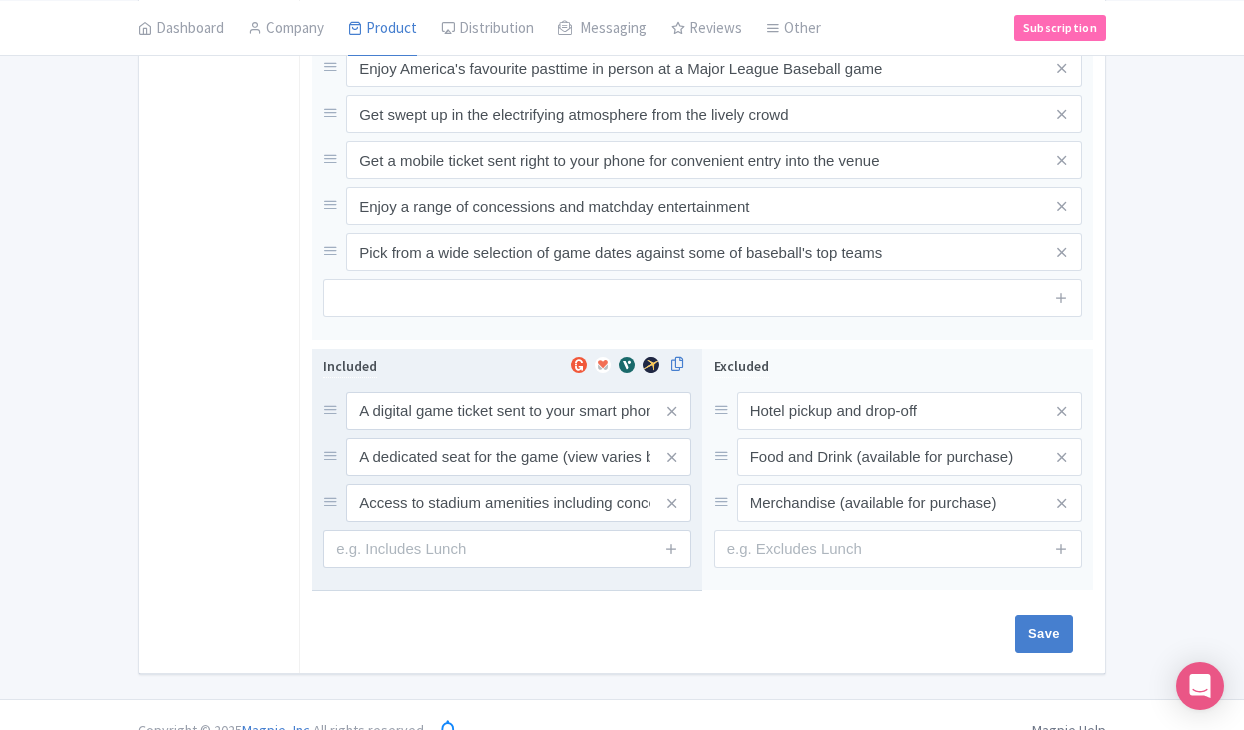 click on "A digital game ticket sent to your smart phone A dedicated seat for the game (view varies by seat category) Access to stadium amenities including concessions and matchday activations" at bounding box center [507, 457] 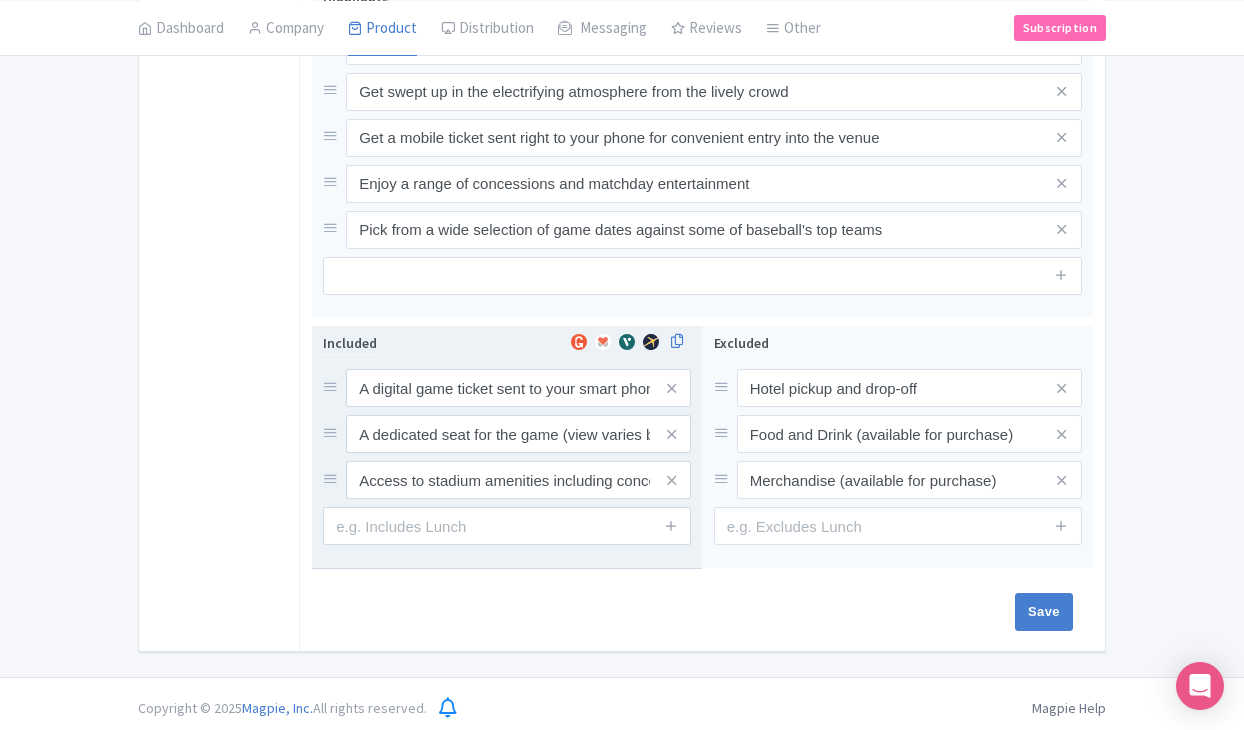 click on "A digital game ticket sent to your smart phone A dedicated seat for the game (view varies by seat category) Access to stadium amenities including concessions and matchday activations" at bounding box center (507, 434) 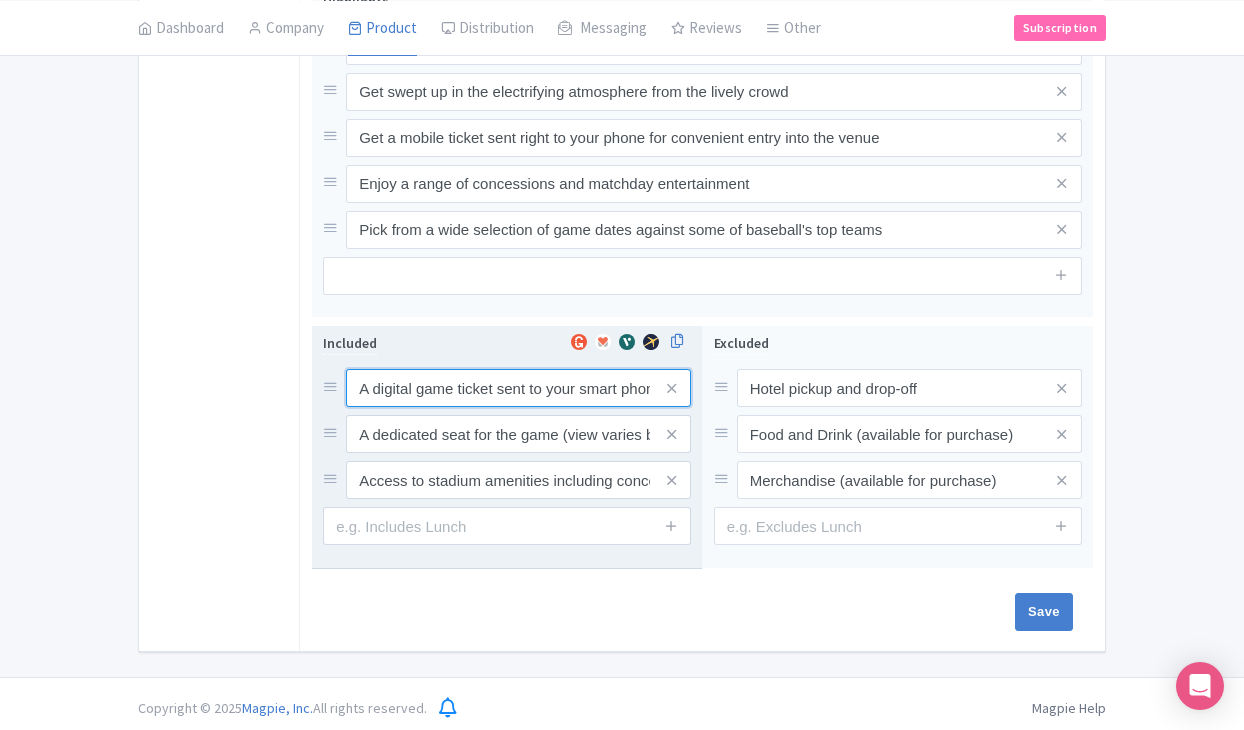 click on "A digital game ticket sent to your smart phone" at bounding box center (518, 388) 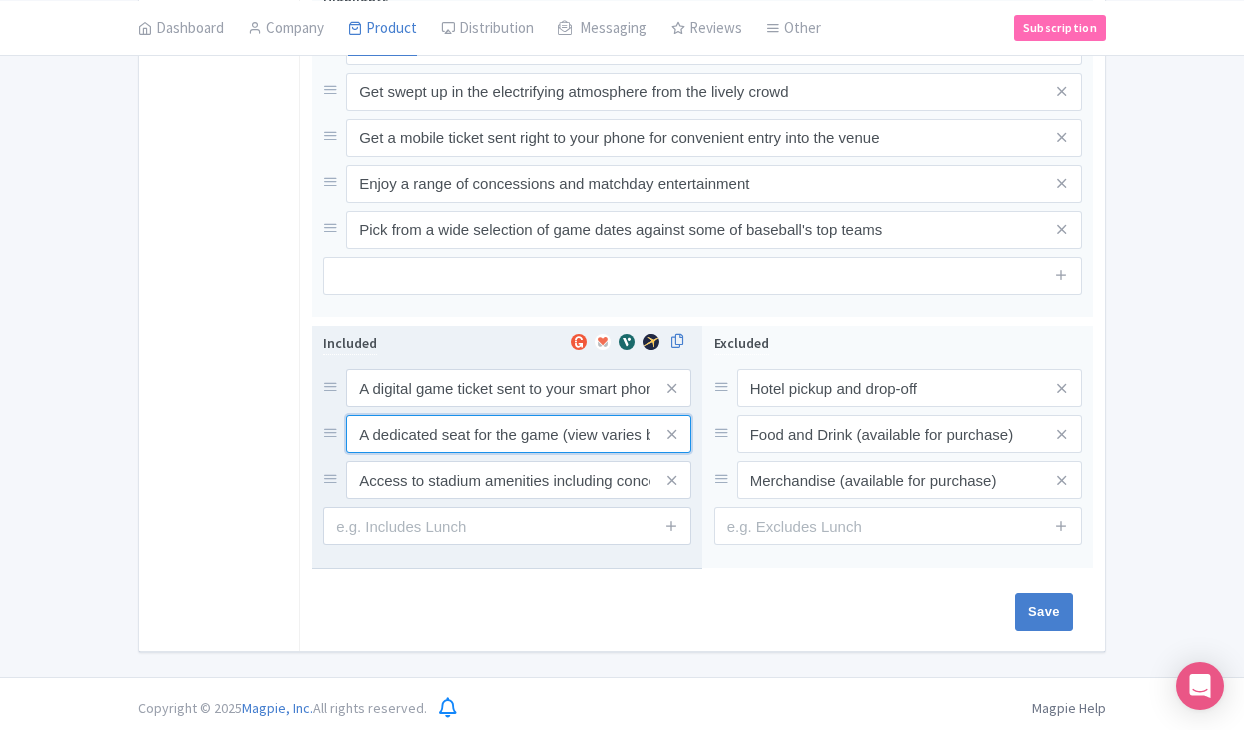 click on "A dedicated seat for the game (view varies by seat category)" at bounding box center [518, 388] 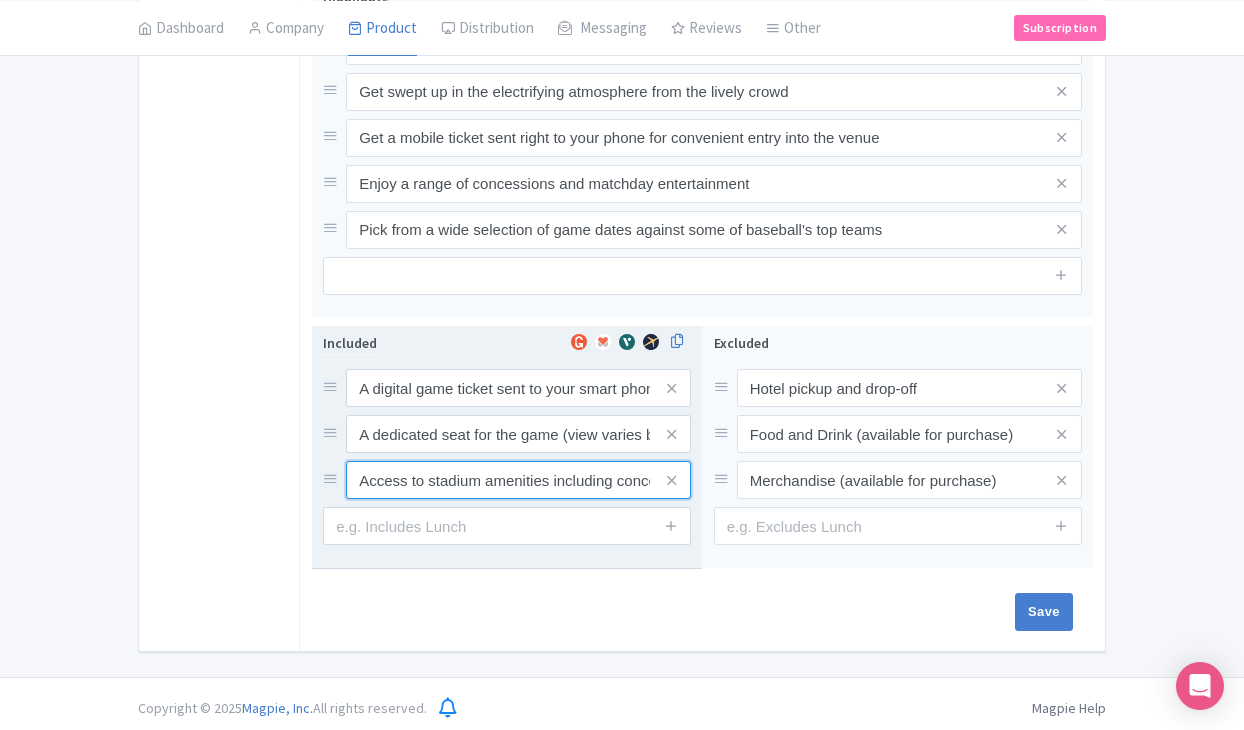 click on "Access to stadium amenities including concessions and matchday activations" at bounding box center (518, 388) 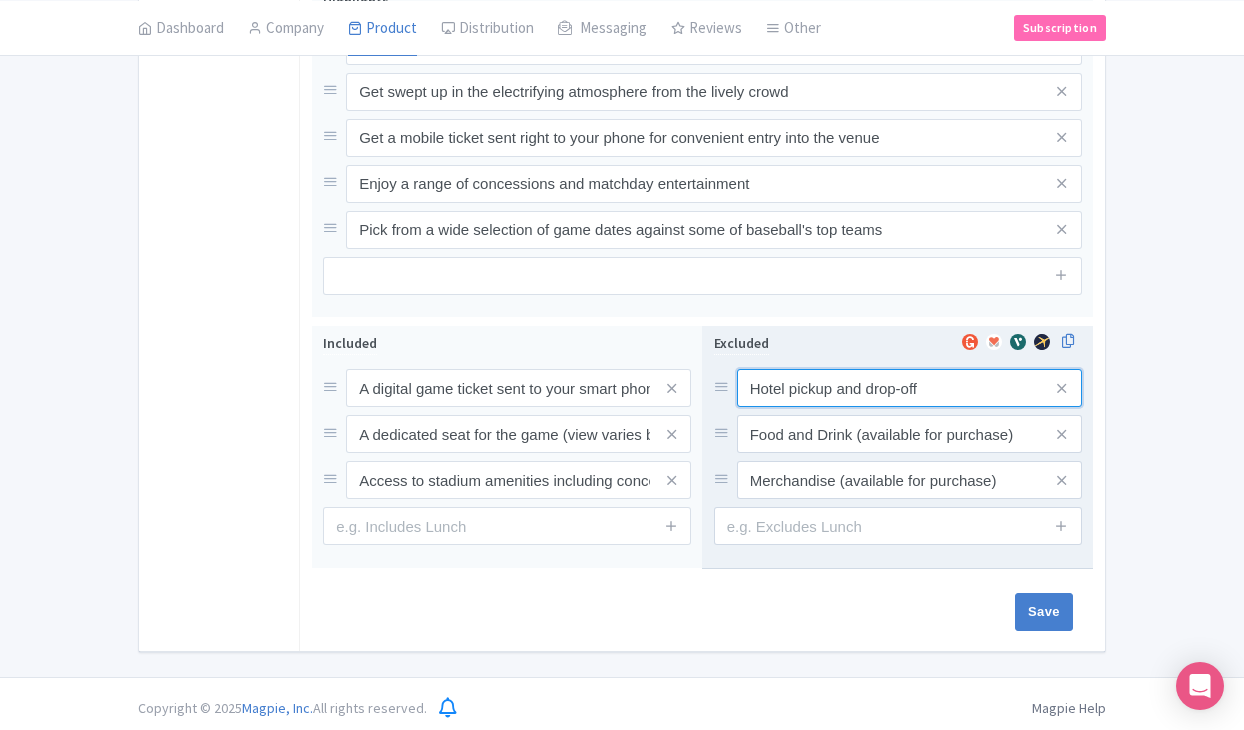 click on "Hotel pickup and drop-off" at bounding box center (909, 388) 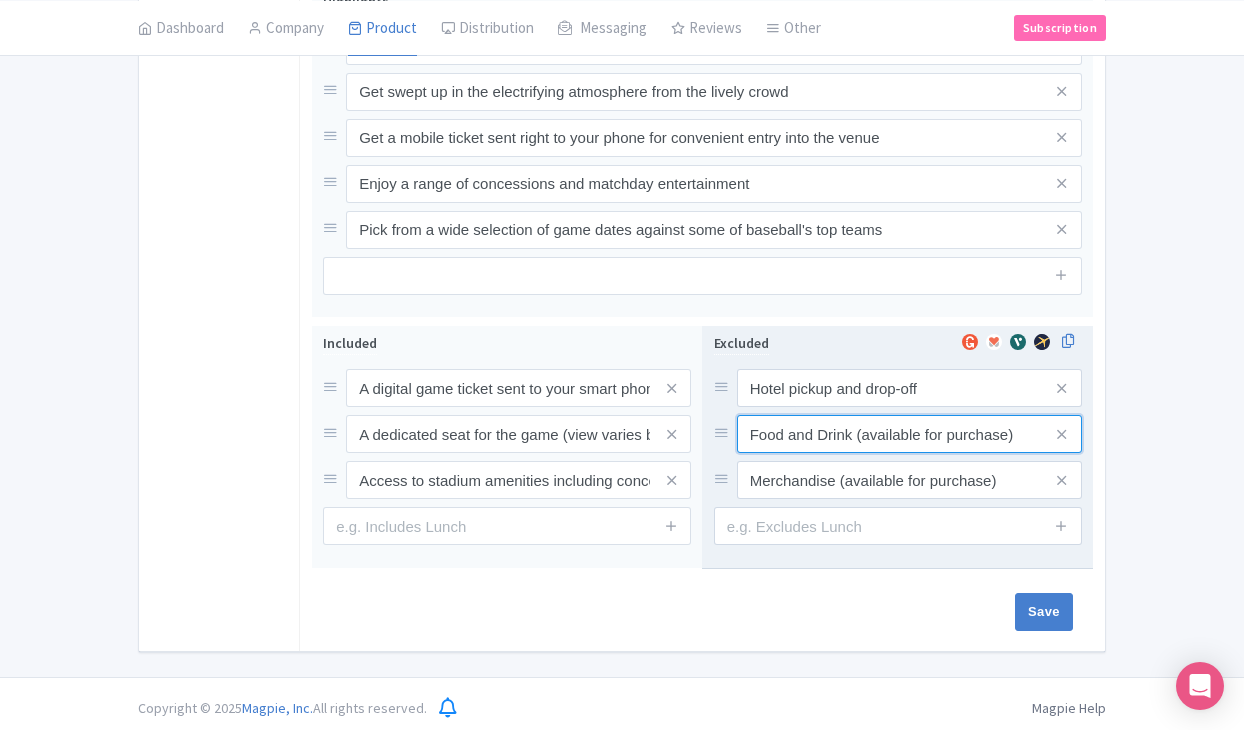 click on "Food and Drink (available for purchase)" at bounding box center [909, 388] 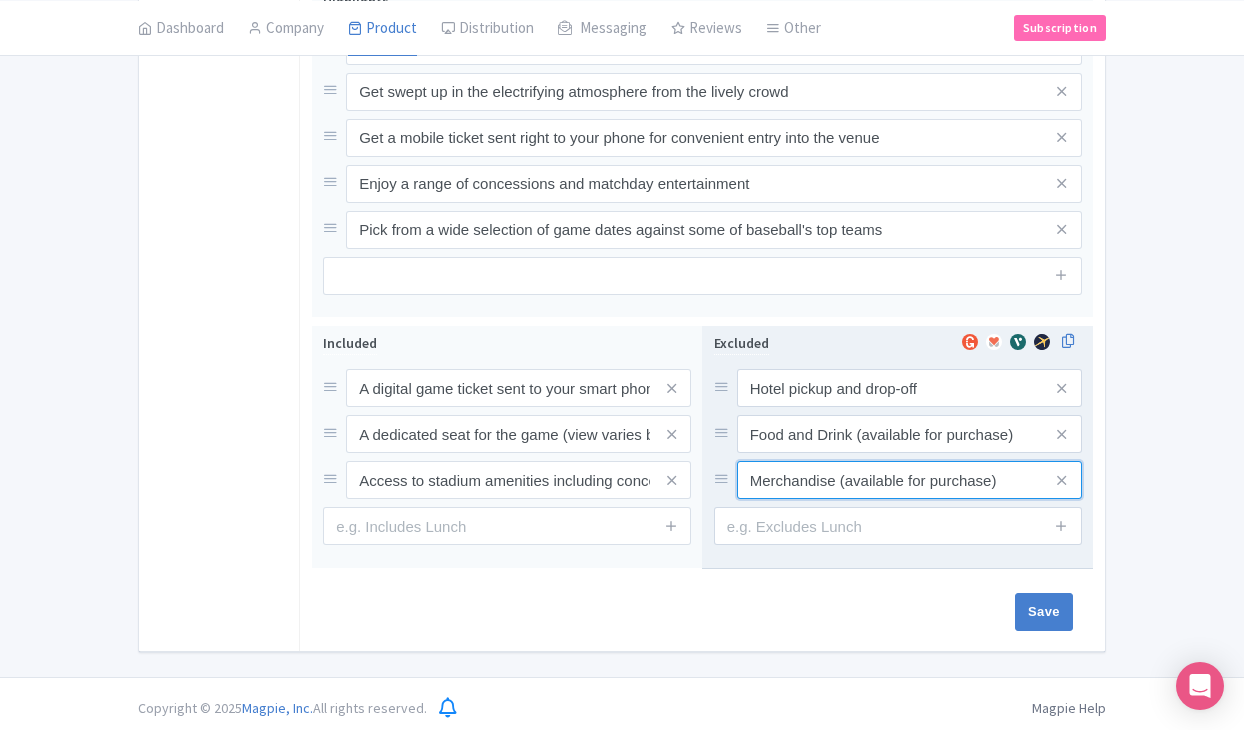 click on "Merchandise (available for purchase)" at bounding box center [909, 388] 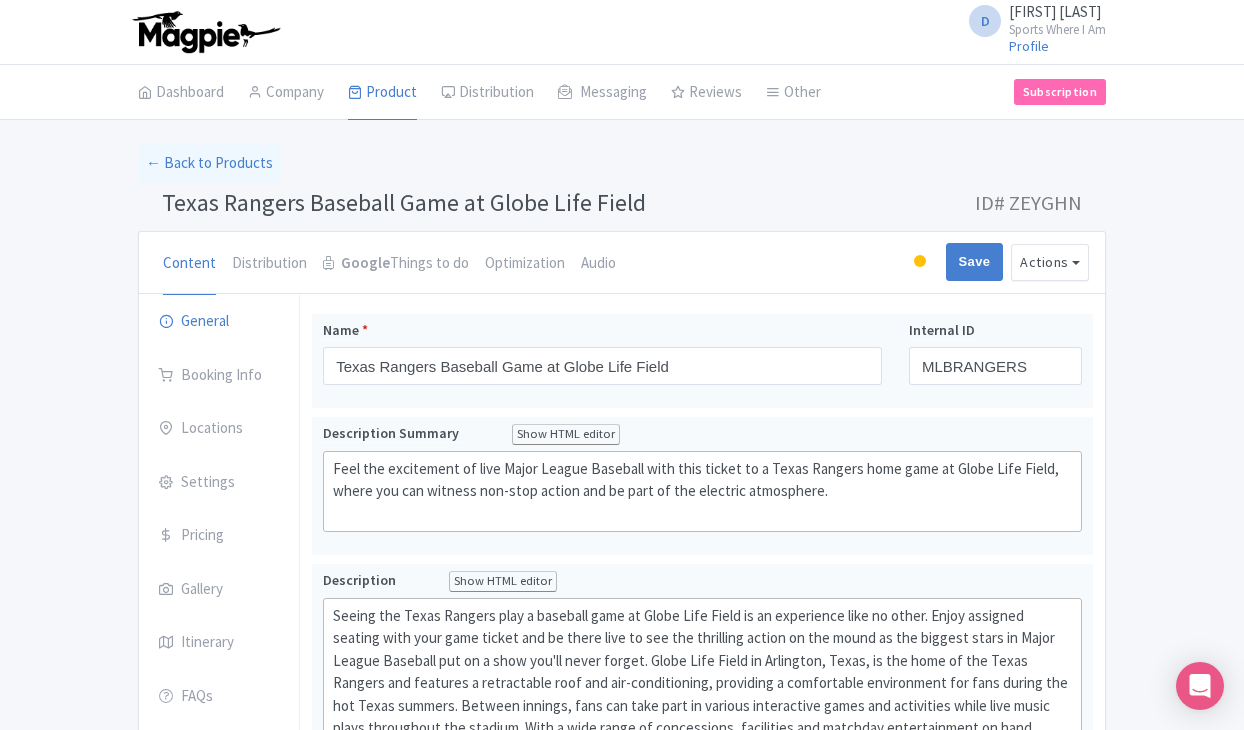 scroll, scrollTop: 0, scrollLeft: 0, axis: both 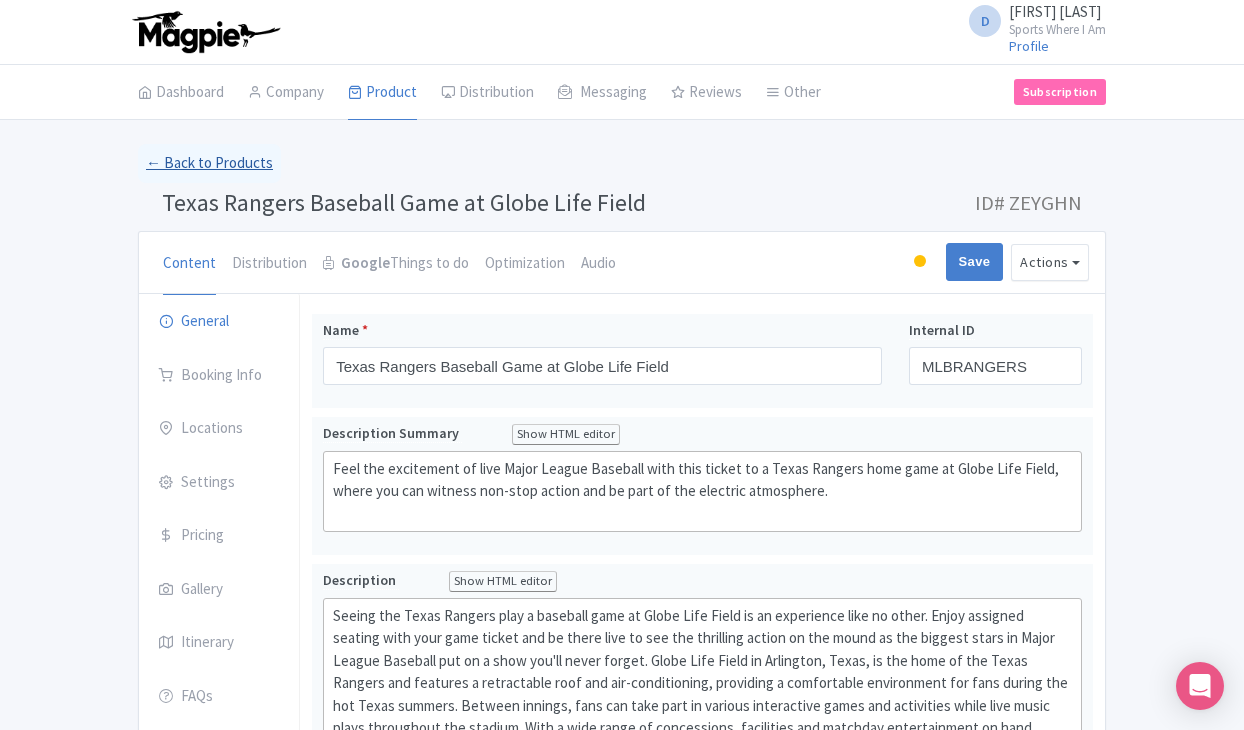 click on "← Back to Products" at bounding box center [209, 163] 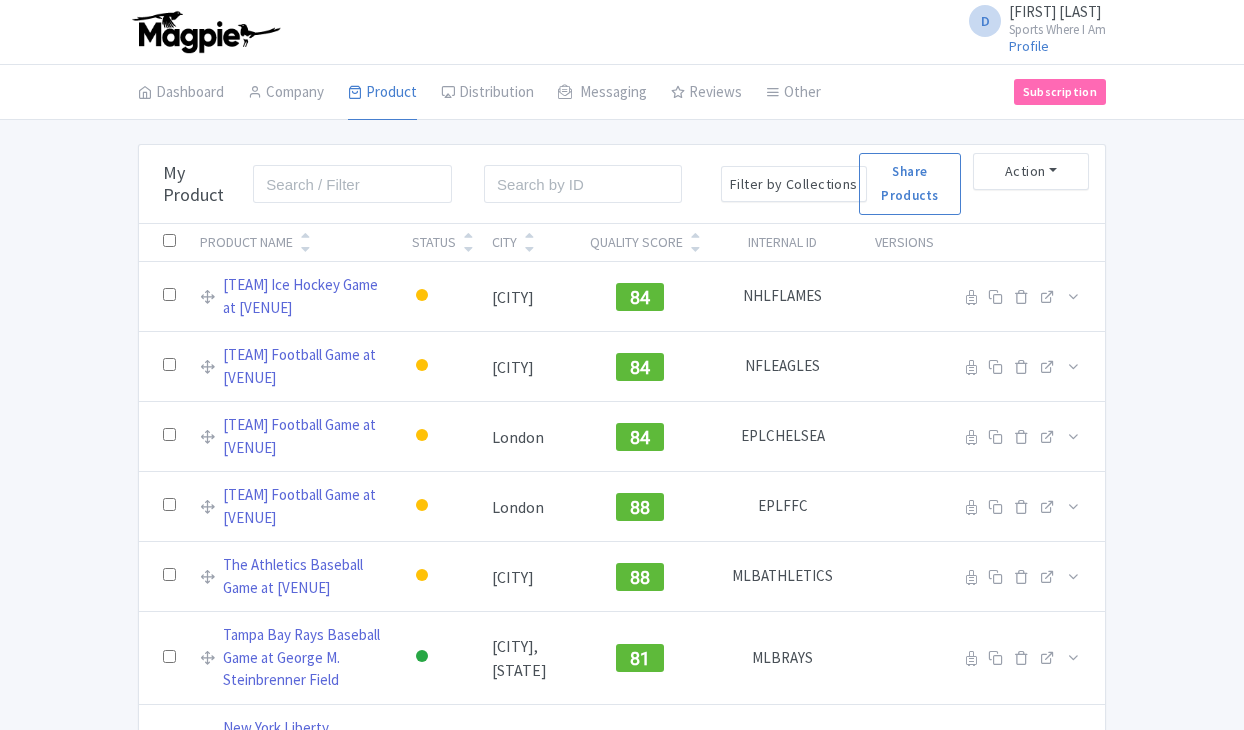 scroll, scrollTop: 0, scrollLeft: 0, axis: both 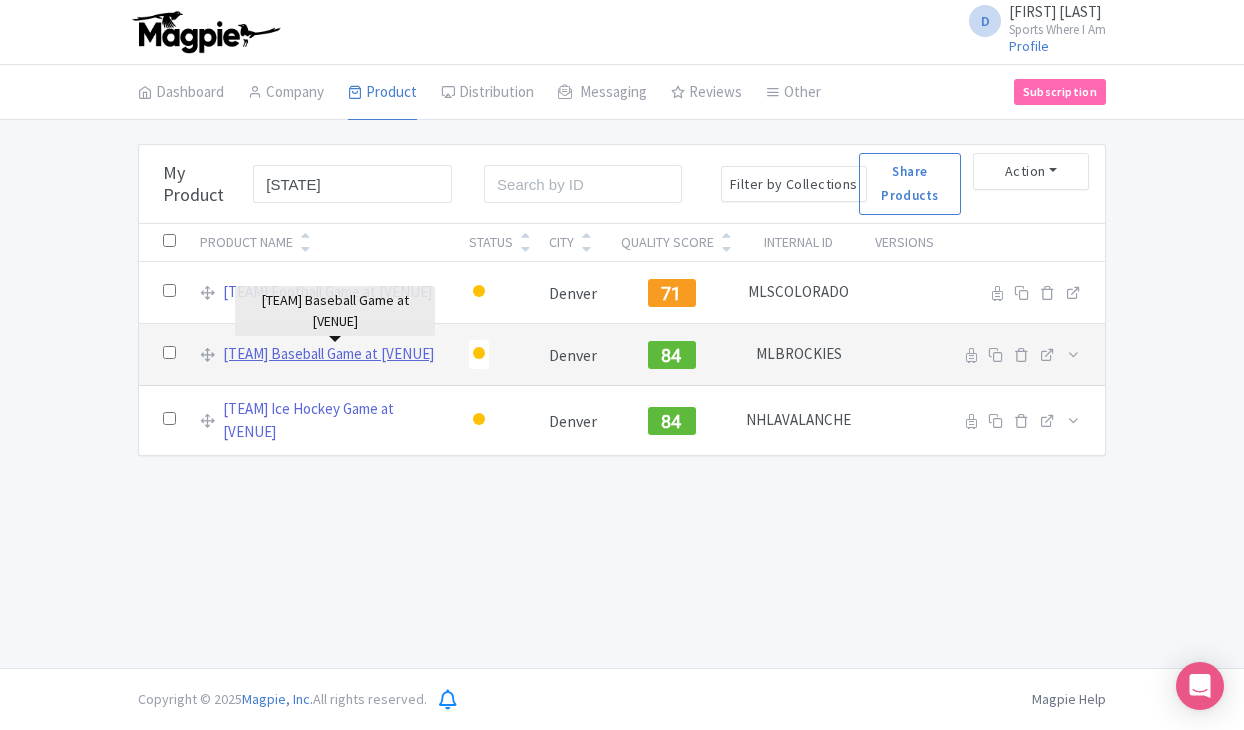 type on "colorado" 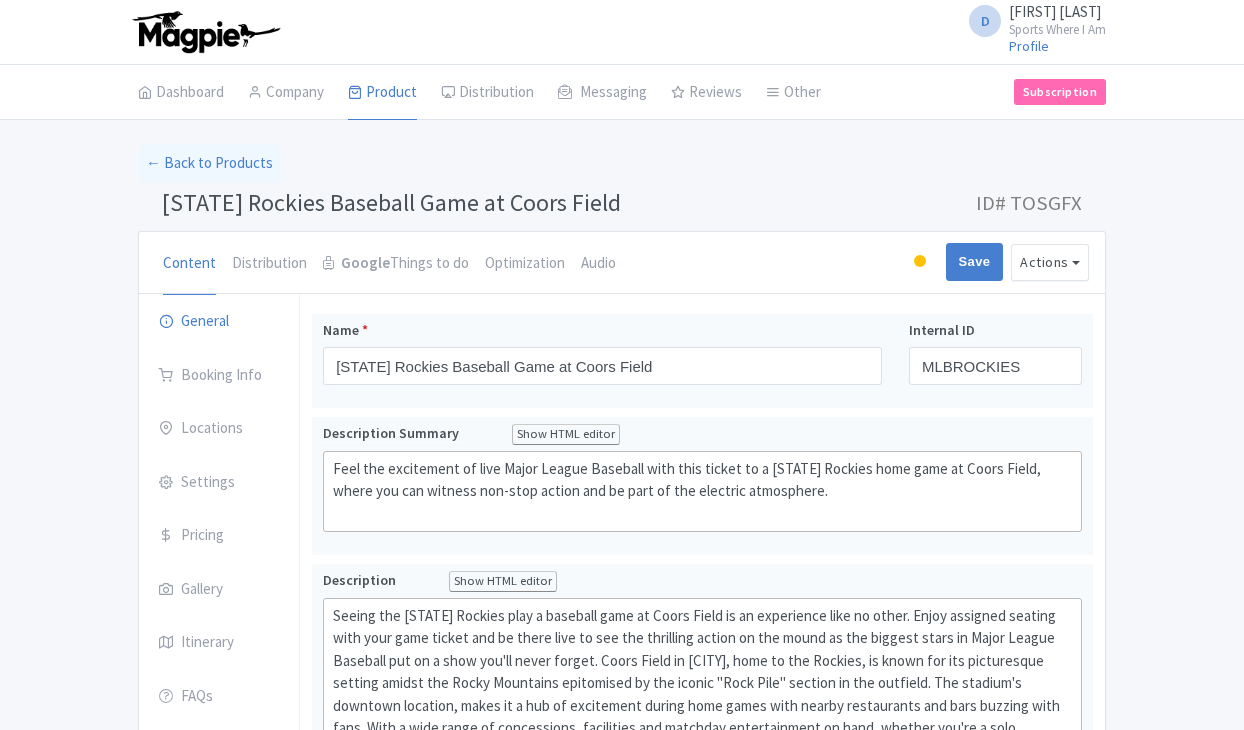 scroll, scrollTop: 0, scrollLeft: 0, axis: both 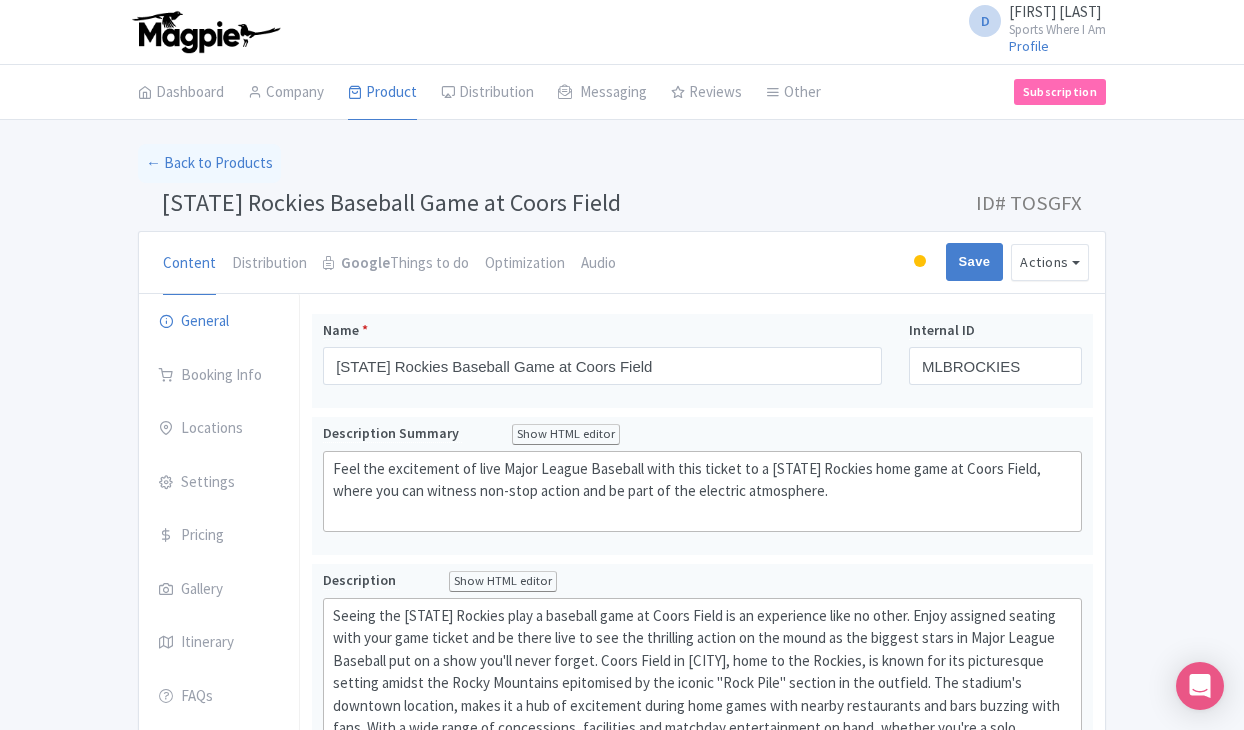 drag, startPoint x: 164, startPoint y: 204, endPoint x: 628, endPoint y: 202, distance: 464.0043 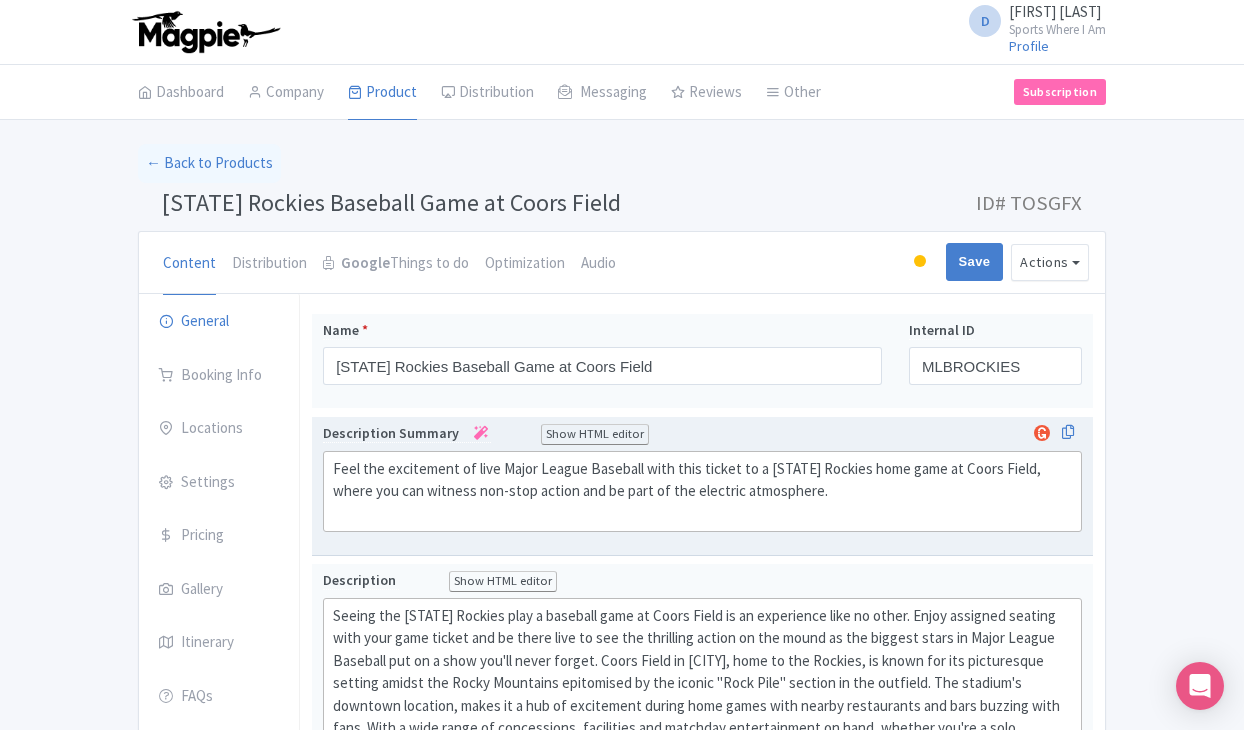click on "Feel the excitement of live Major League Baseball with this ticket to a [STATE] Rockies home game at Coors Field, where you can witness non-stop action and be part of the electric atmosphere." 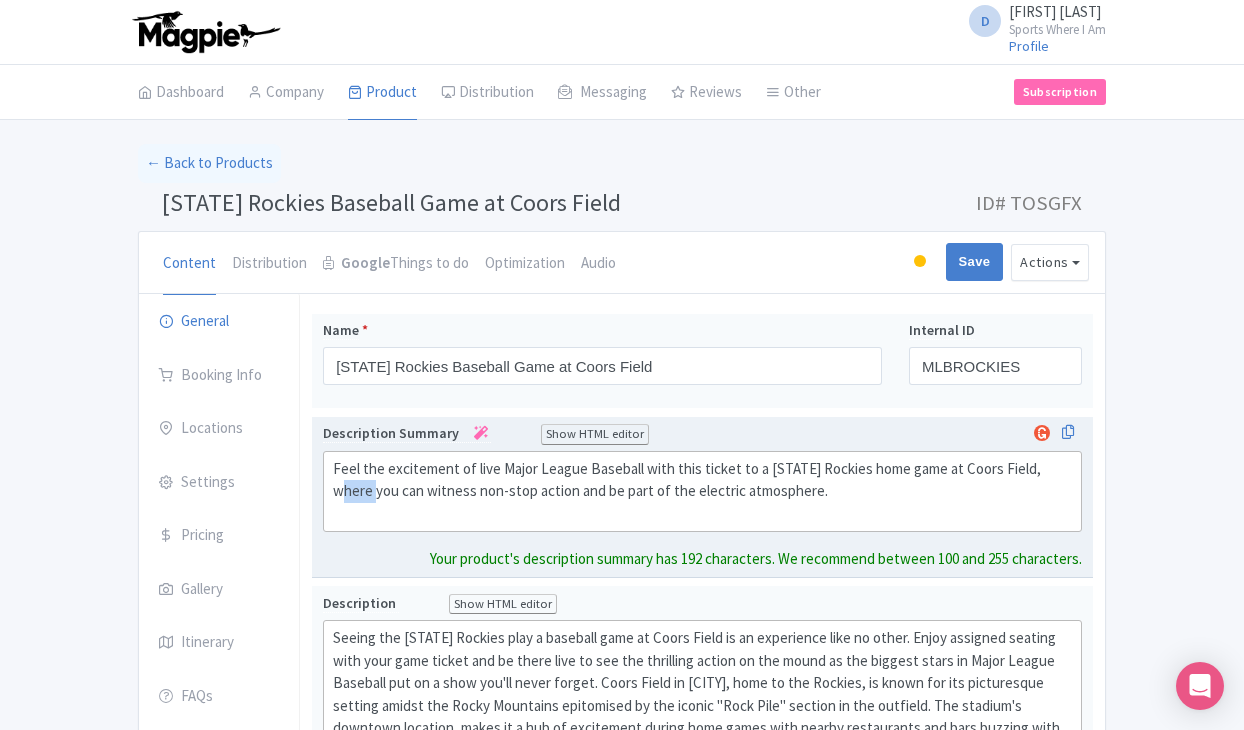 click on "Feel the excitement of live Major League Baseball with this ticket to a [STATE] Rockies home game at Coors Field, where you can witness non-stop action and be part of the electric atmosphere." 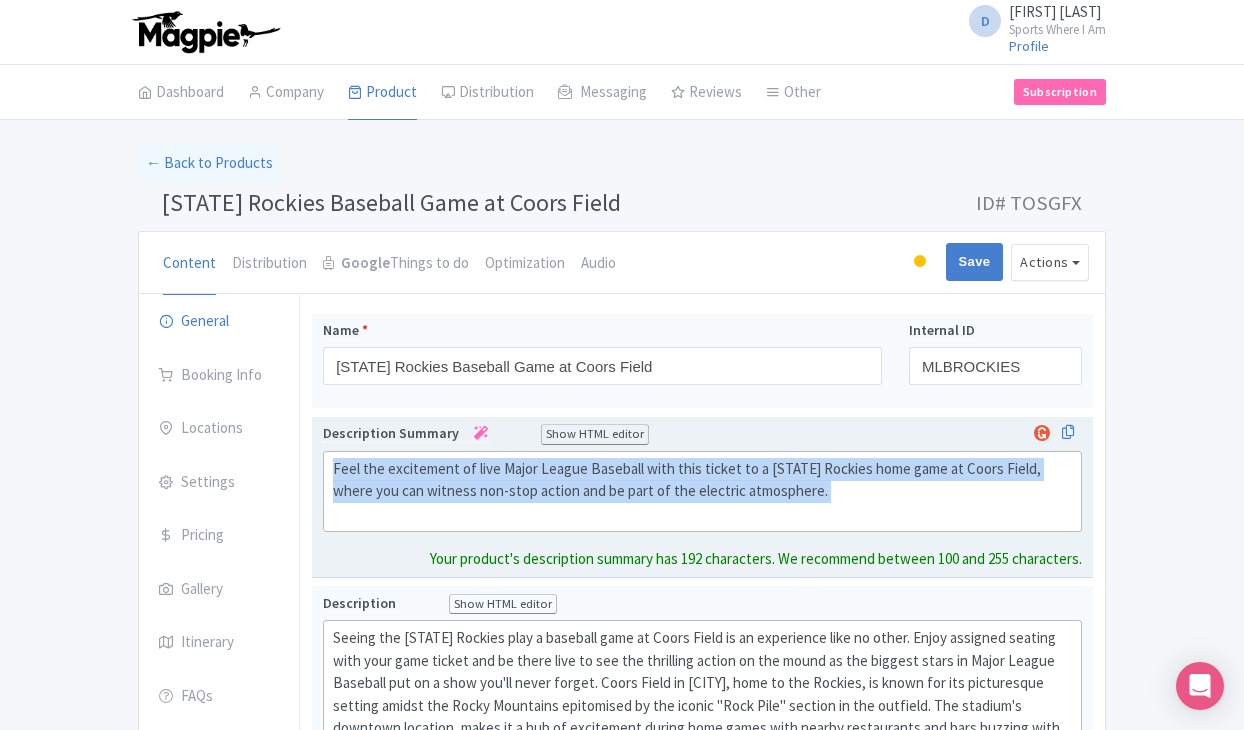 click on "Feel the excitement of live Major League Baseball with this ticket to a [STATE] Rockies home game at Coors Field, where you can witness non-stop action and be part of the electric atmosphere." 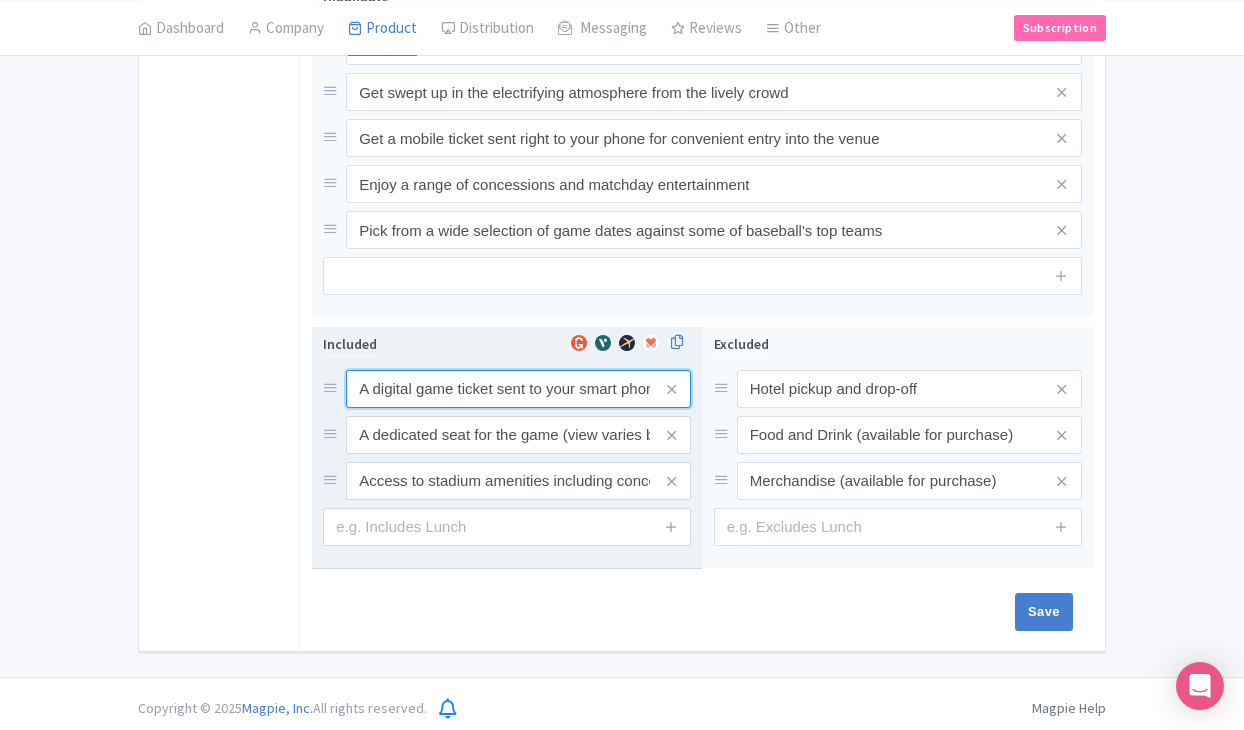 click on "A digital game ticket sent to your smart phone" at bounding box center (518, 389) 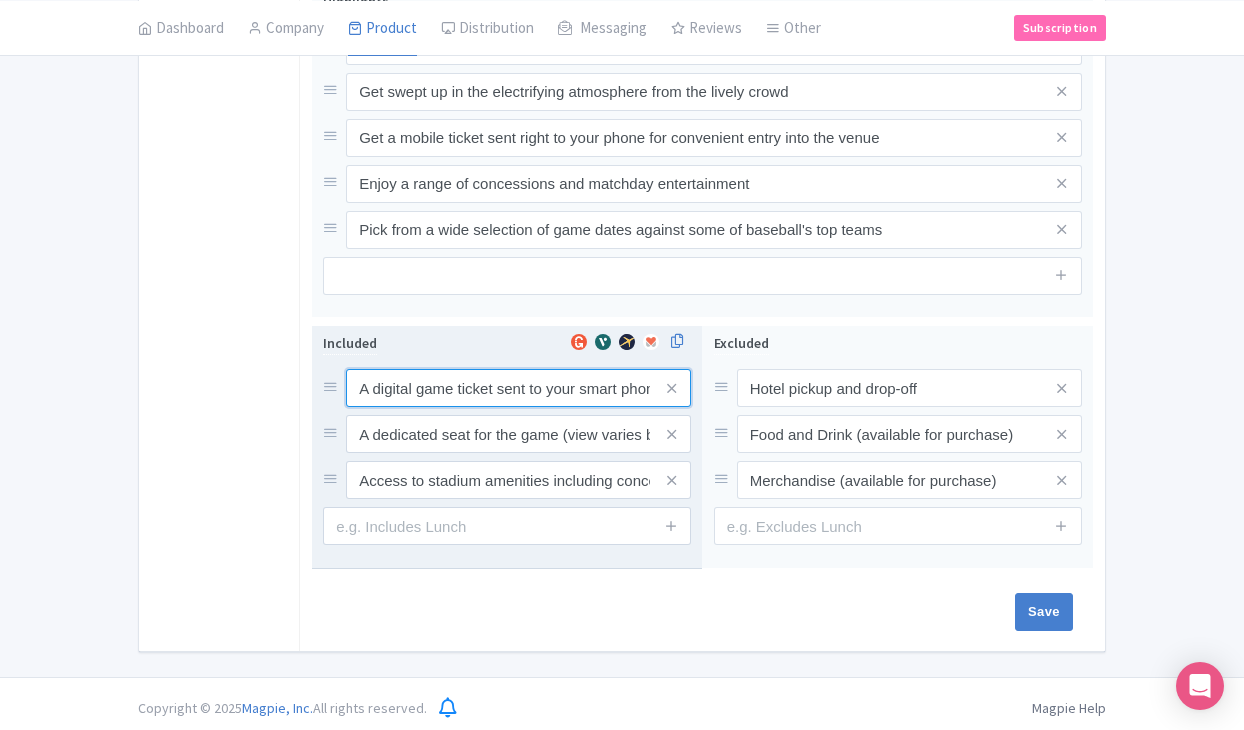click on "A digital game ticket sent to your smart phone" at bounding box center (518, 388) 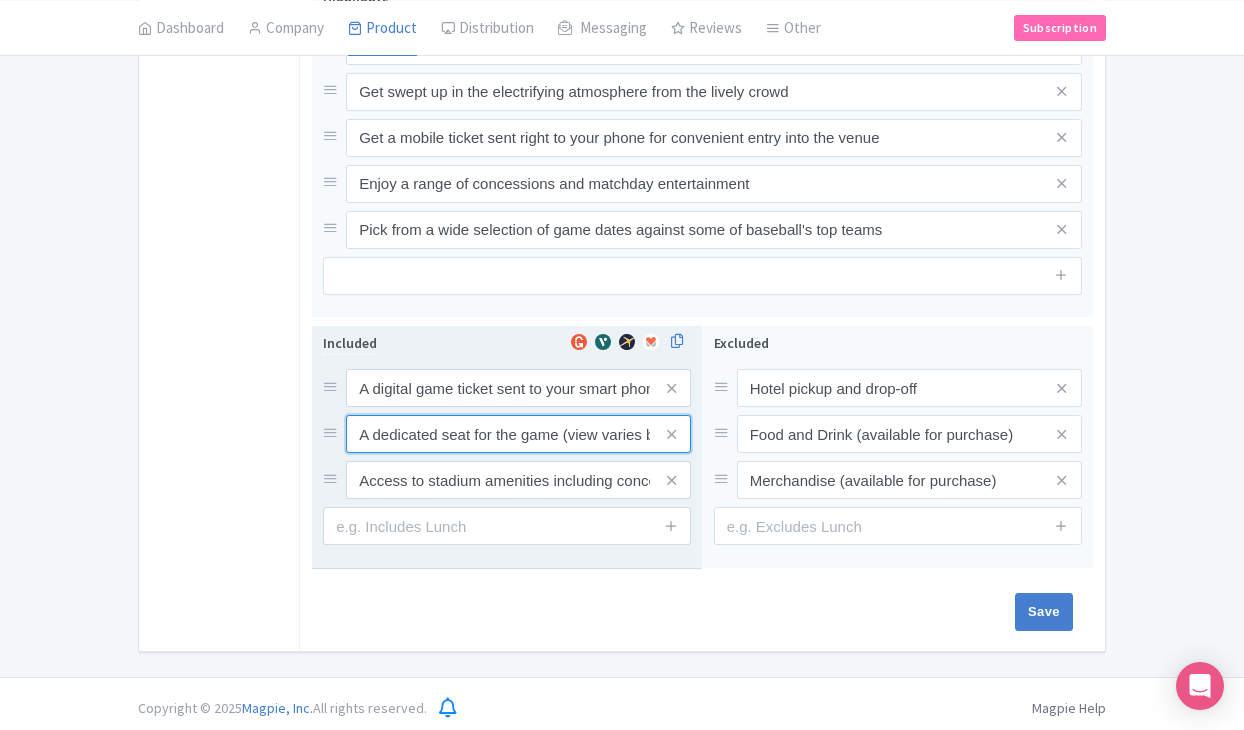 click on "A dedicated seat for the game (view varies by seat category)" at bounding box center [518, 388] 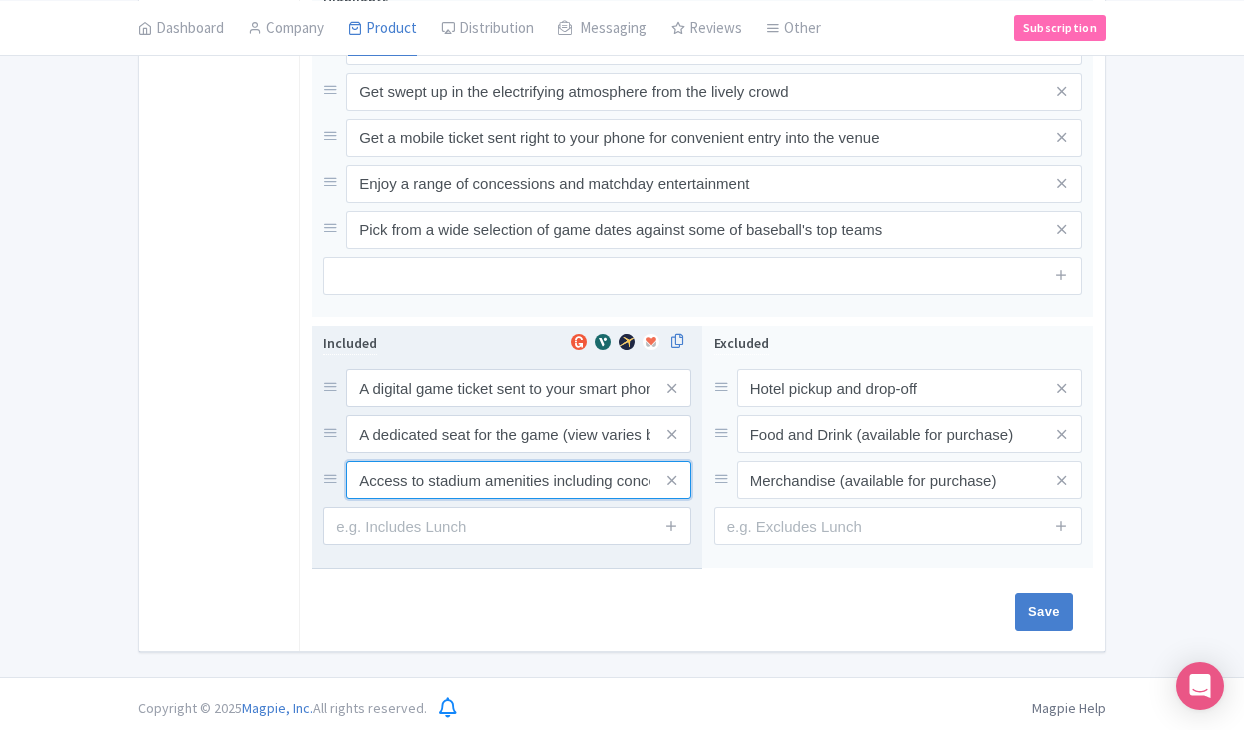 click on "Access to stadium amenities including concessions and matchday activations" at bounding box center [518, 388] 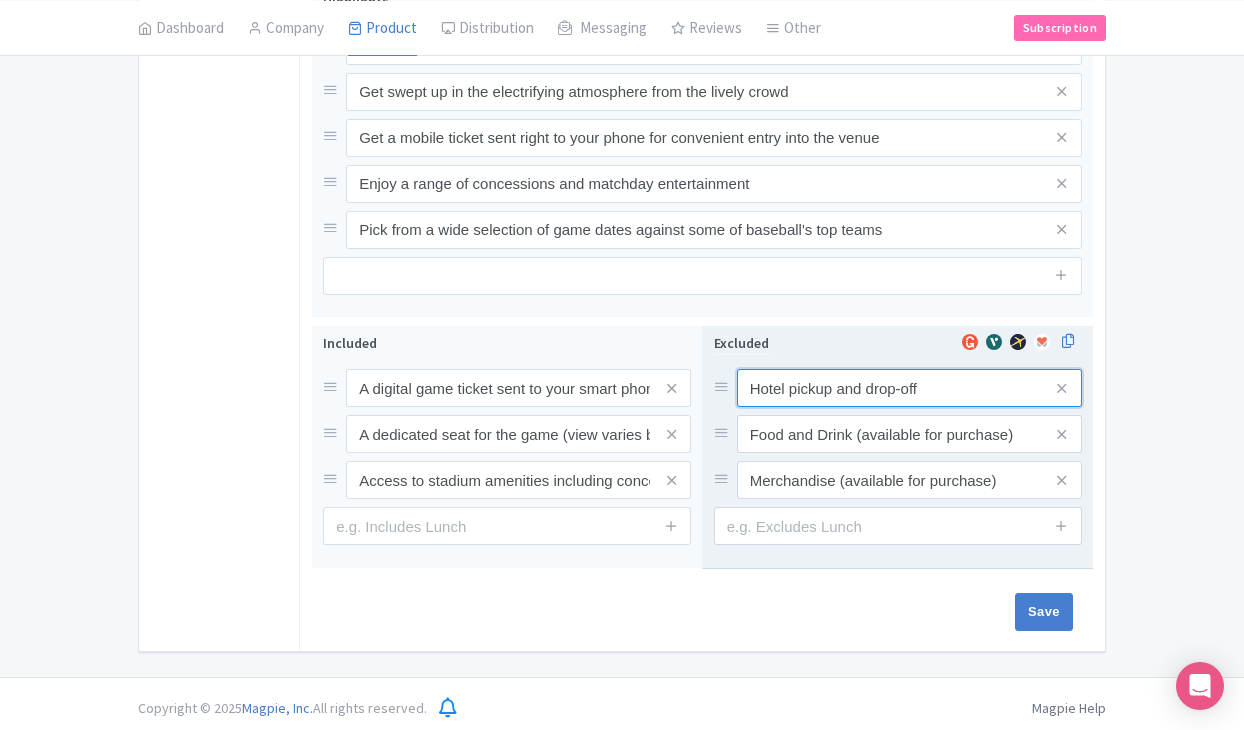 click on "Hotel pickup and drop-off" at bounding box center (909, 388) 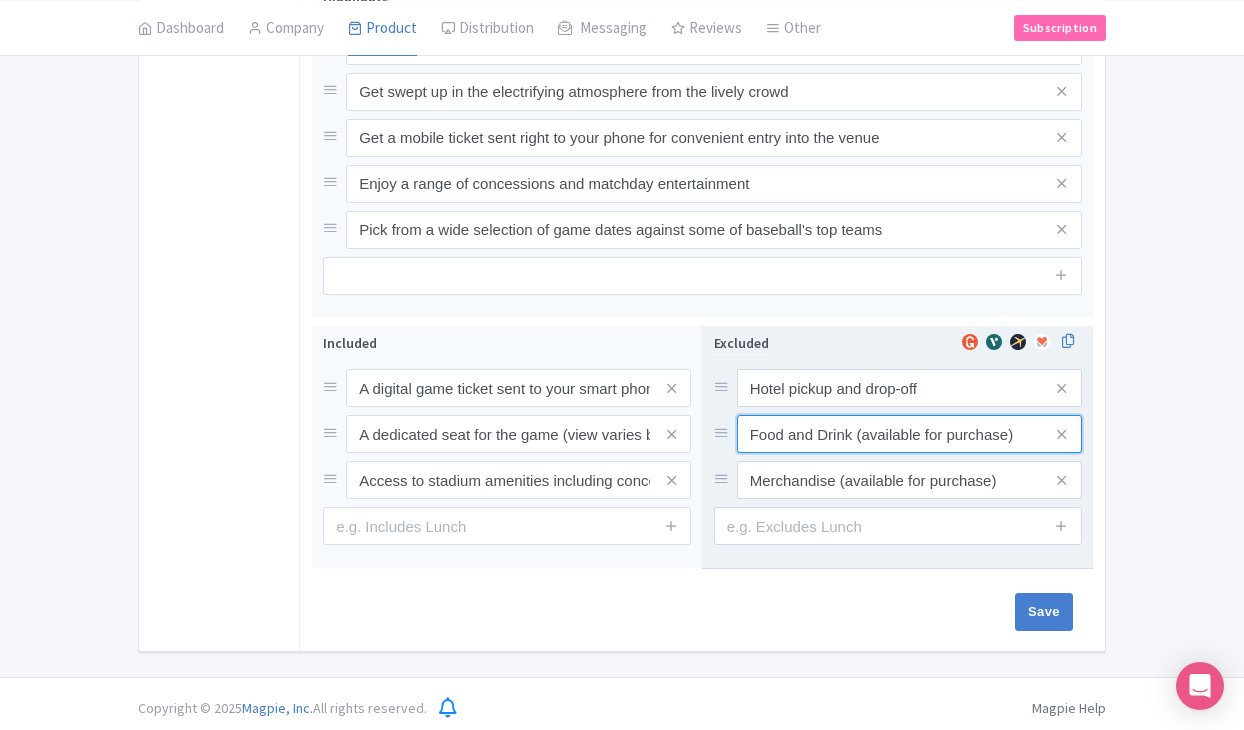 click on "Food and Drink (available for purchase)" at bounding box center [909, 388] 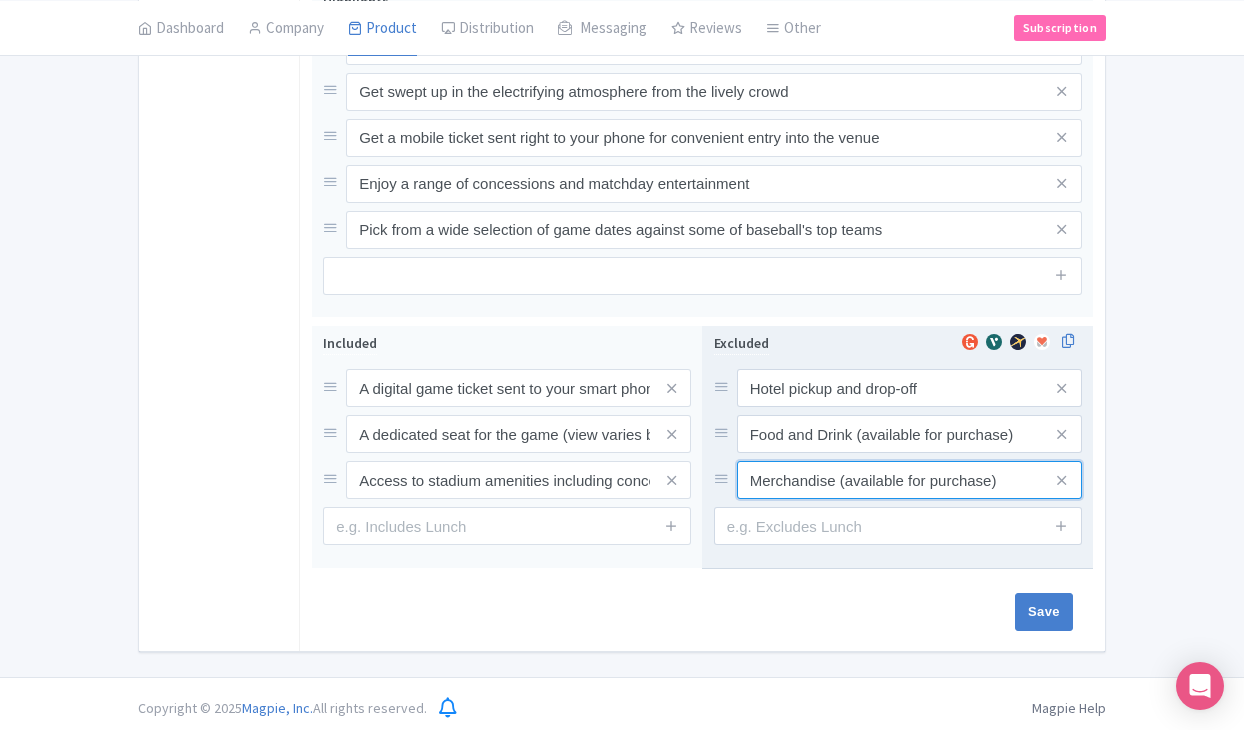 click on "Merchandise (available for purchase)" at bounding box center [909, 388] 